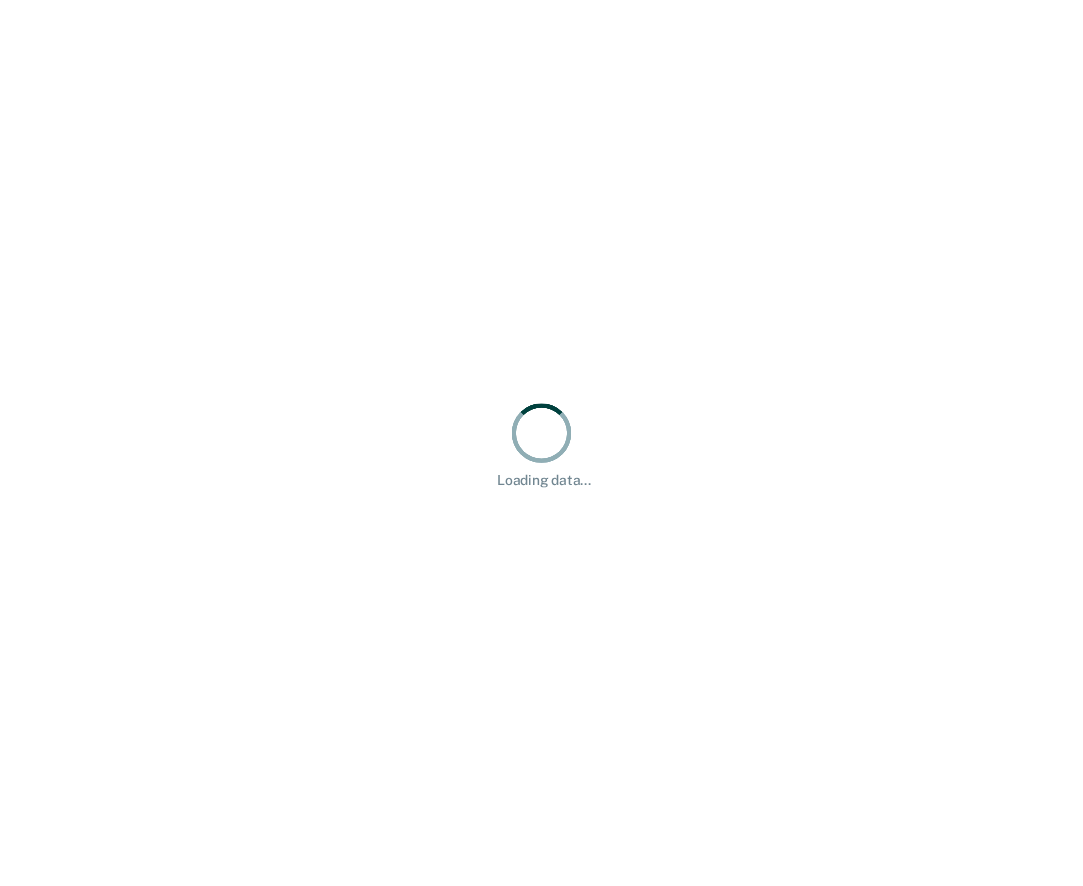 scroll, scrollTop: 0, scrollLeft: 0, axis: both 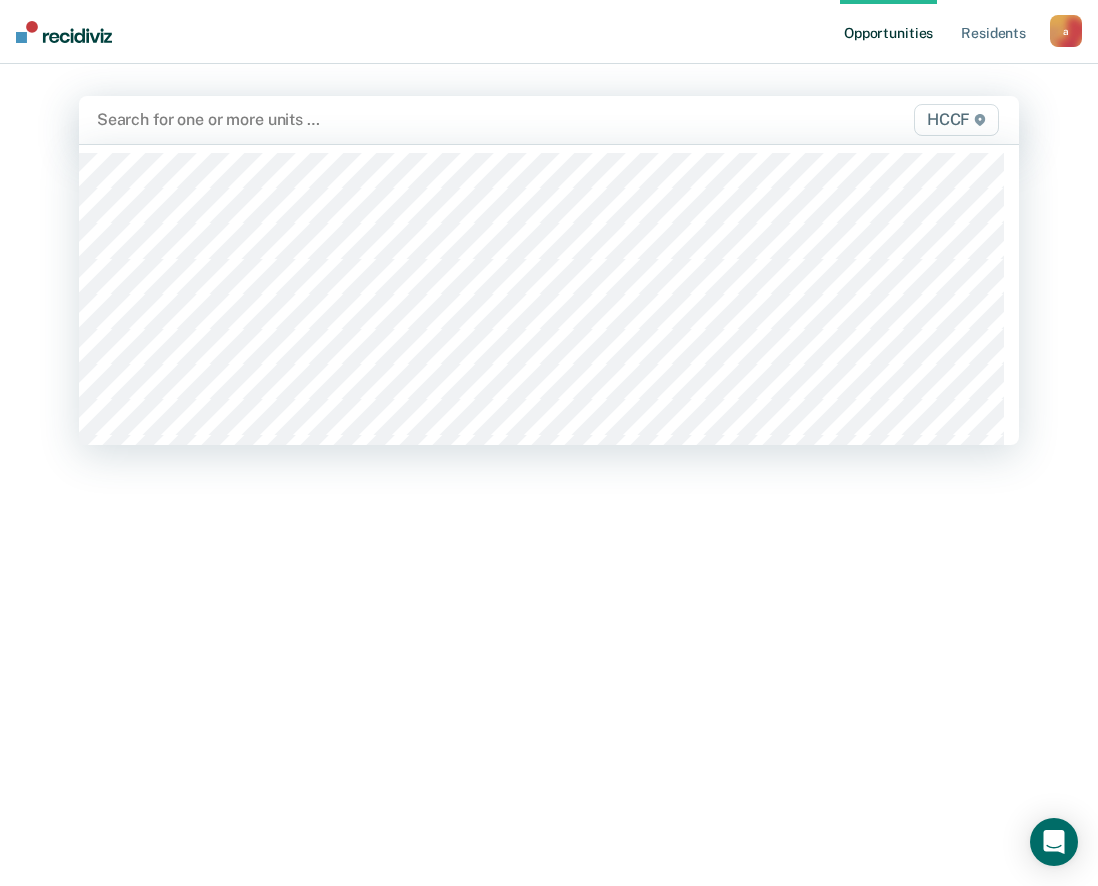 click at bounding box center (413, 119) 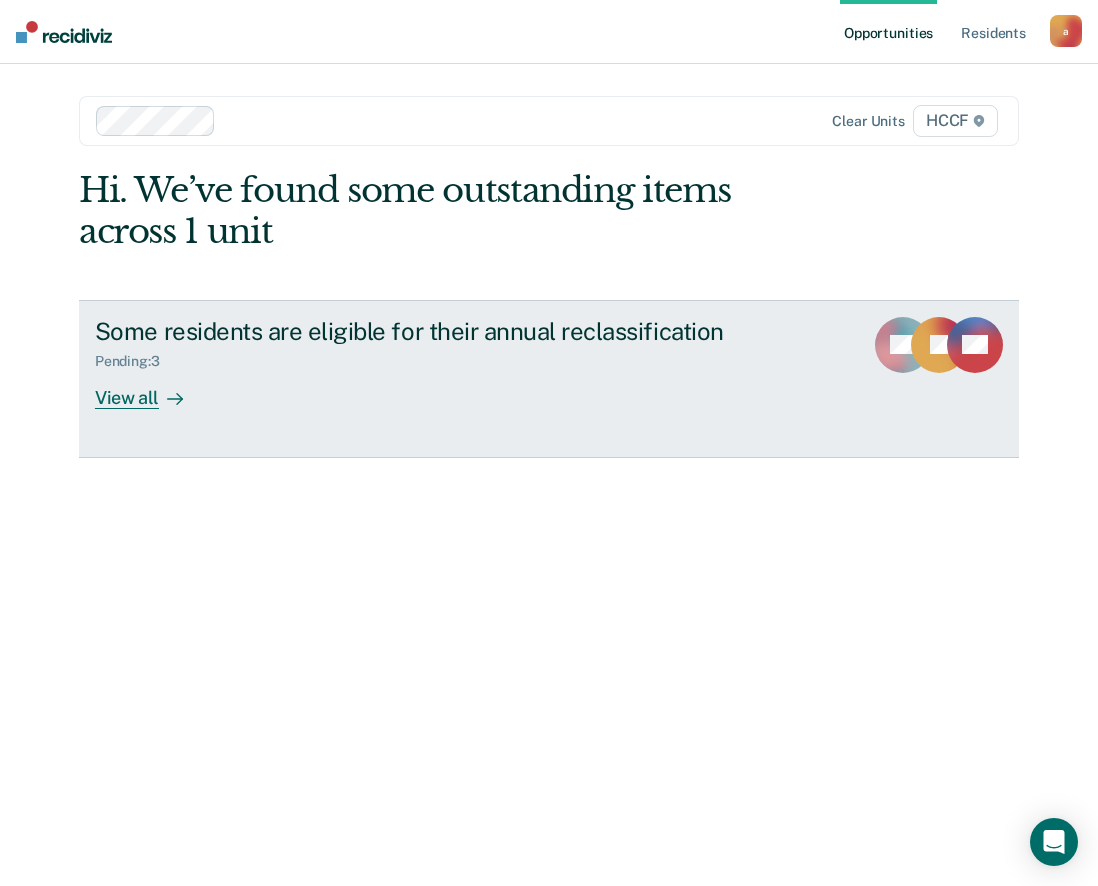 click on "View all" at bounding box center [151, 389] 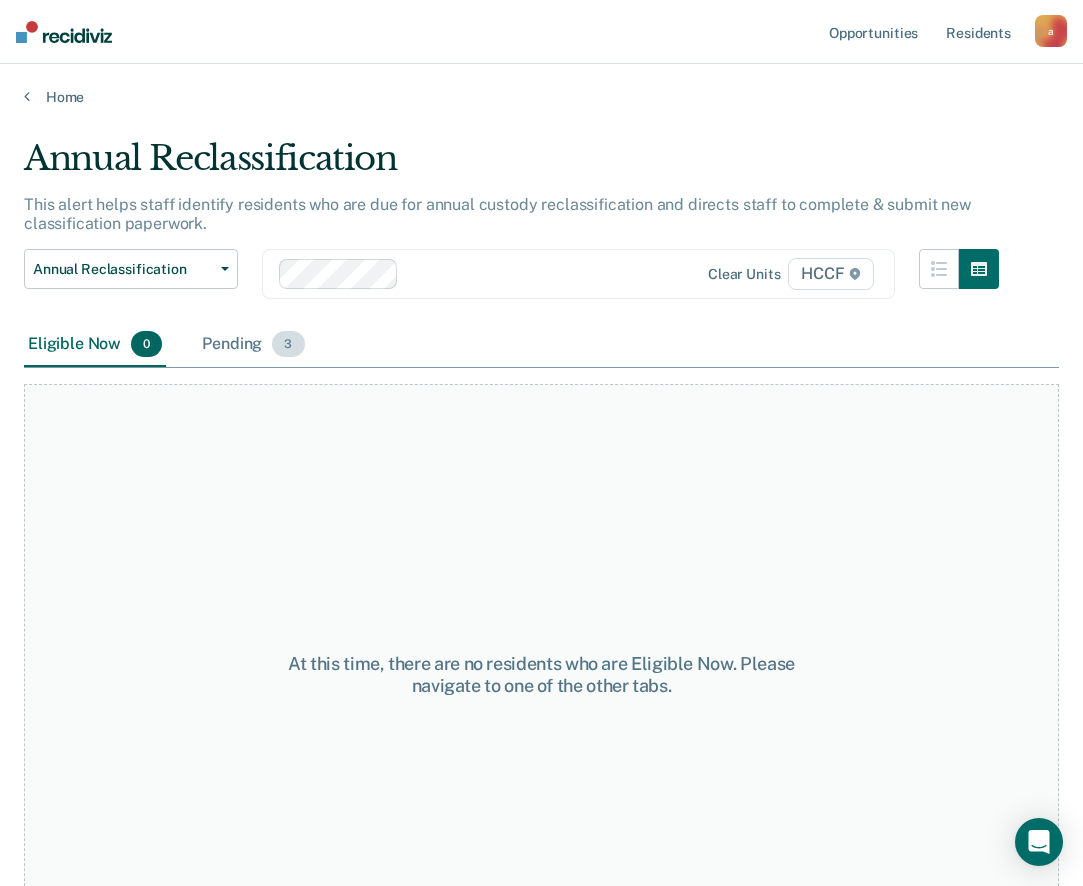 click on "Pending 3" at bounding box center [253, 345] 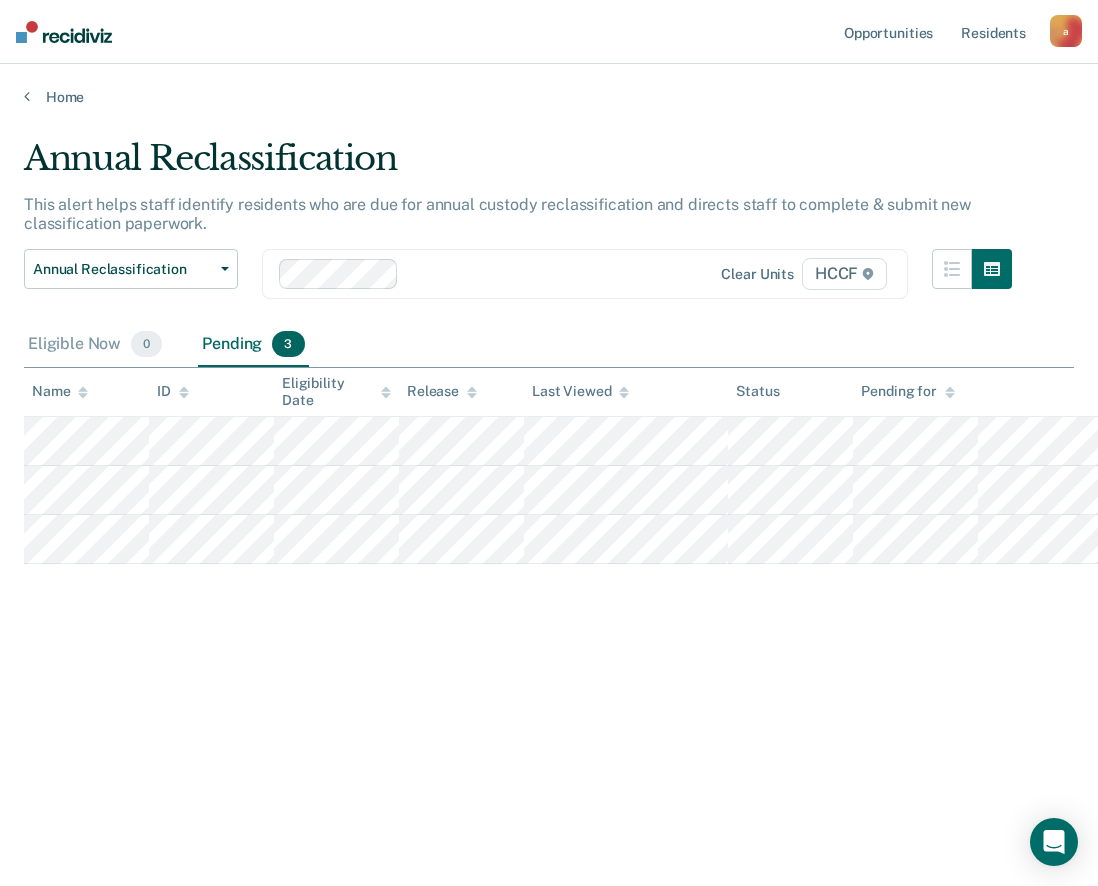 click at bounding box center [556, 273] 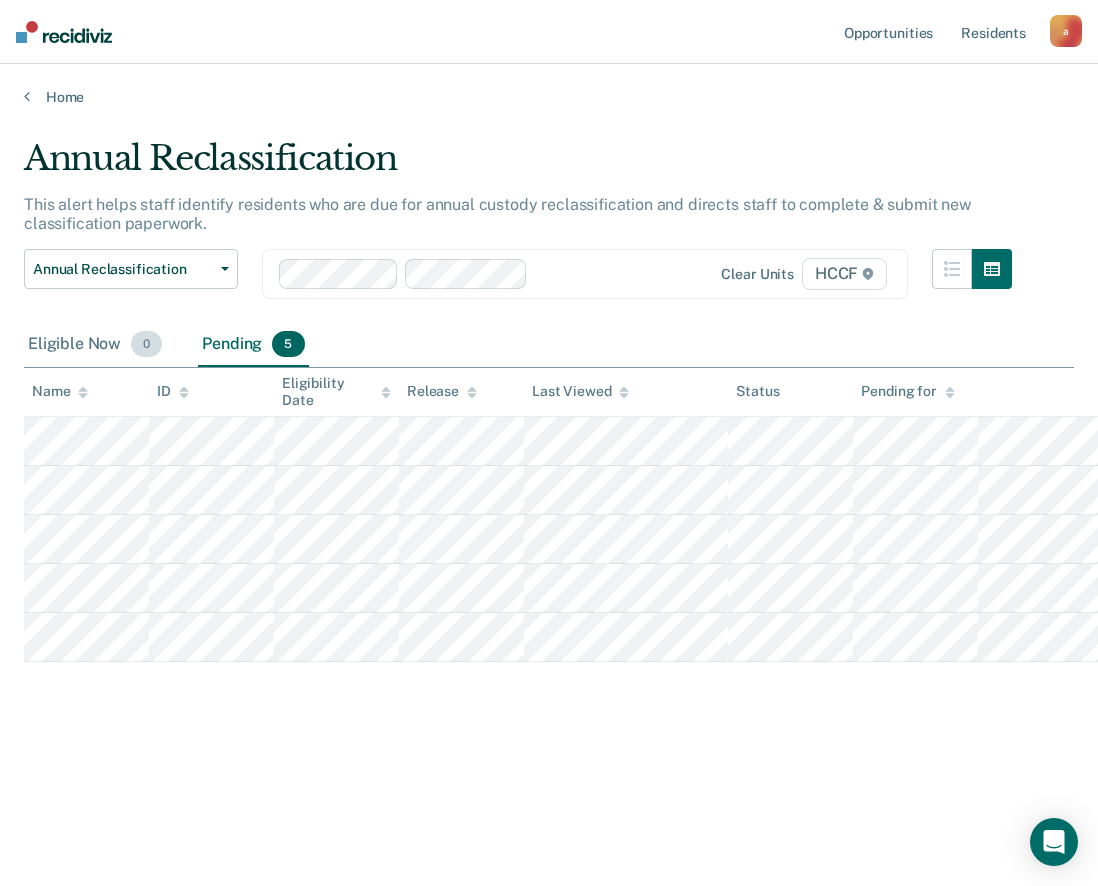 click on "Eligible Now 0" at bounding box center (95, 345) 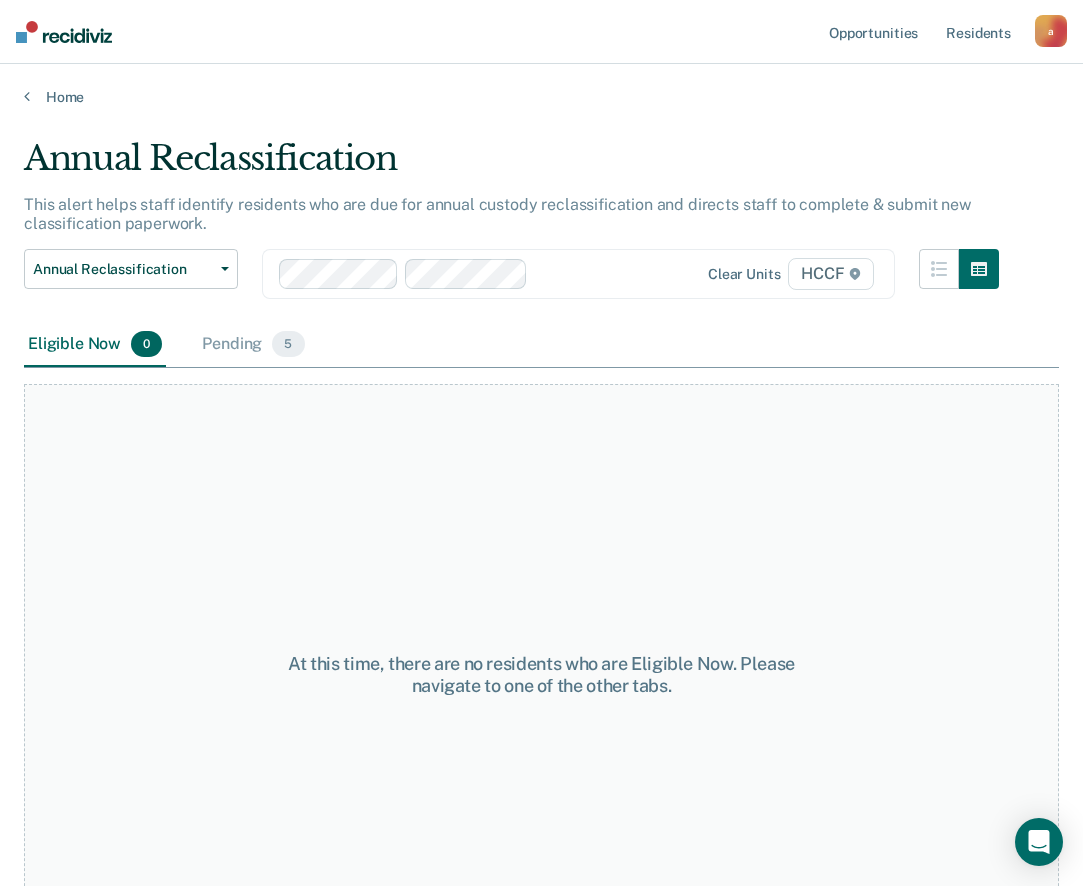 click at bounding box center [616, 273] 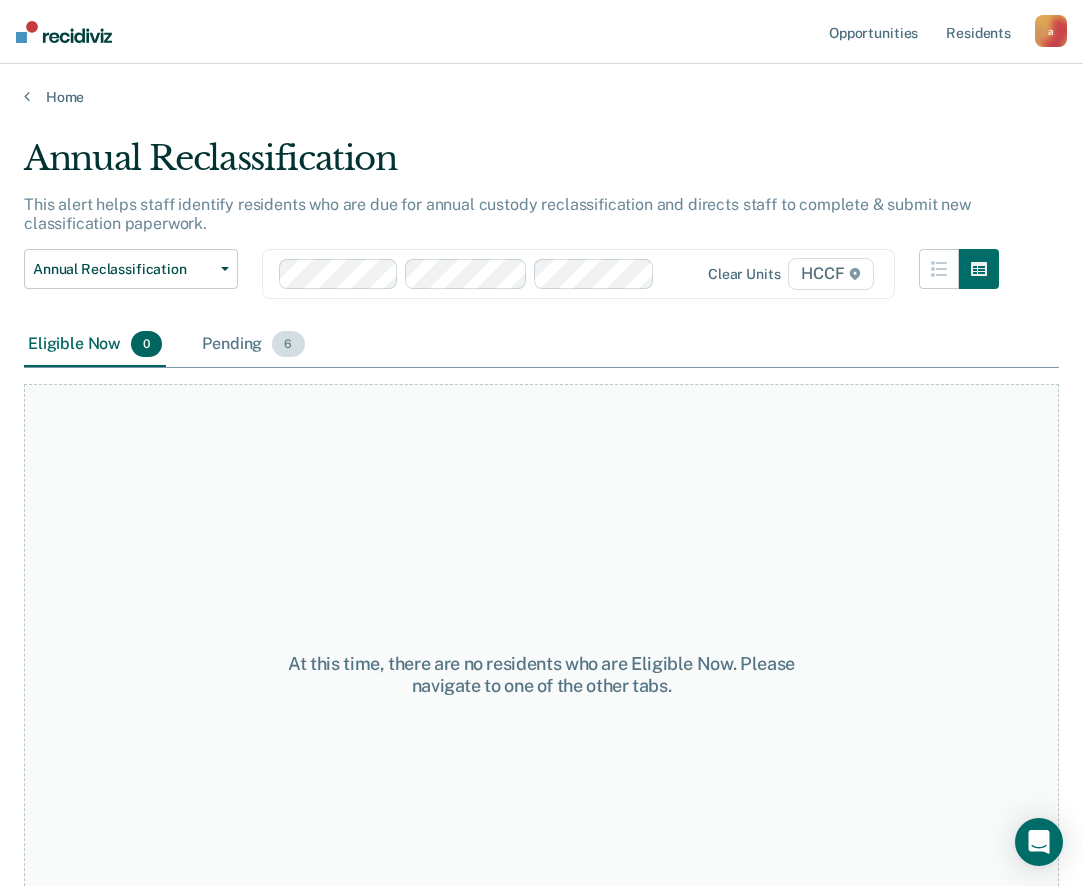 click on "Pending 6" at bounding box center [253, 345] 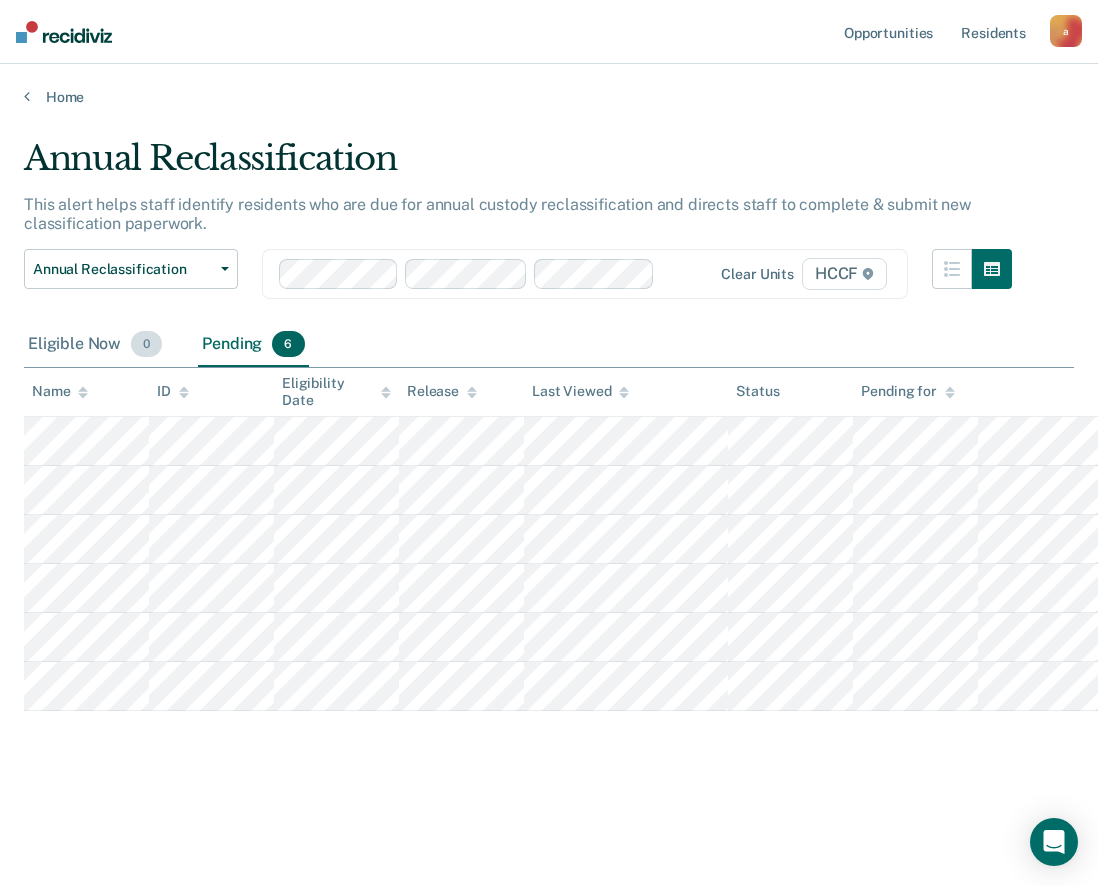 click on "Eligible Now 0" at bounding box center [95, 345] 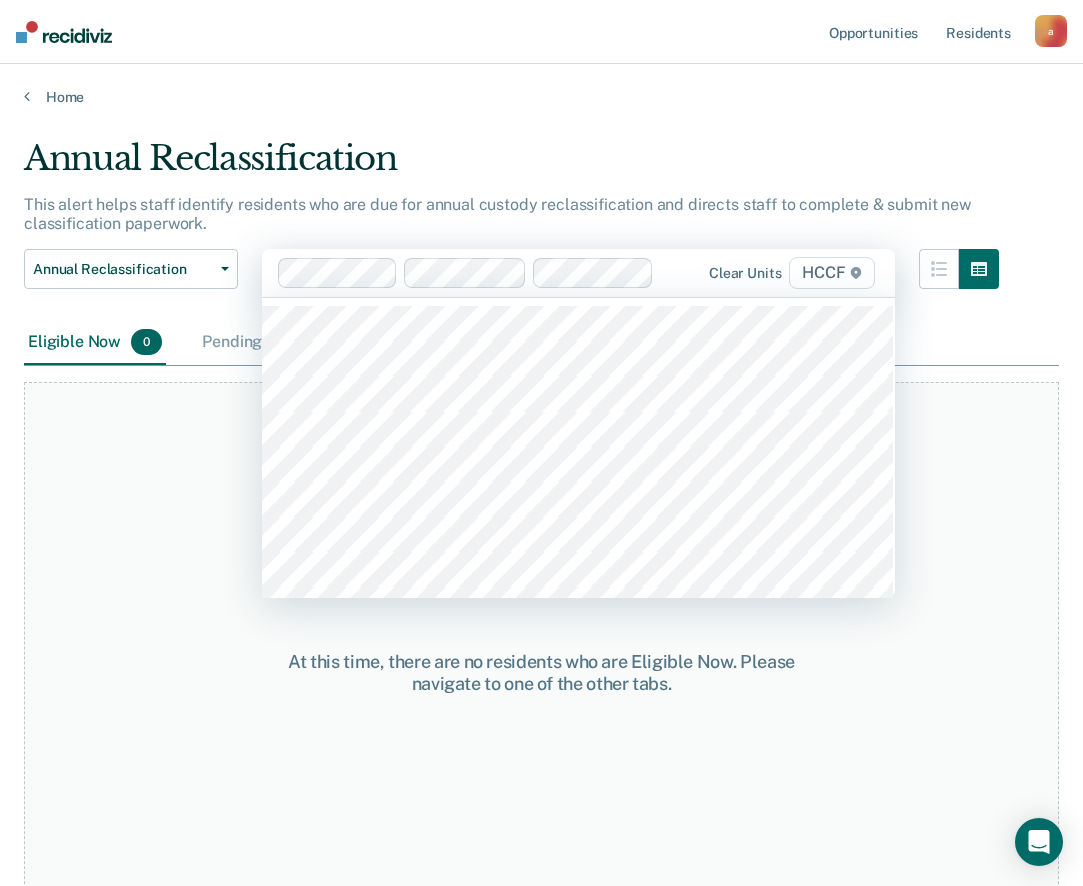 click at bounding box center [679, 272] 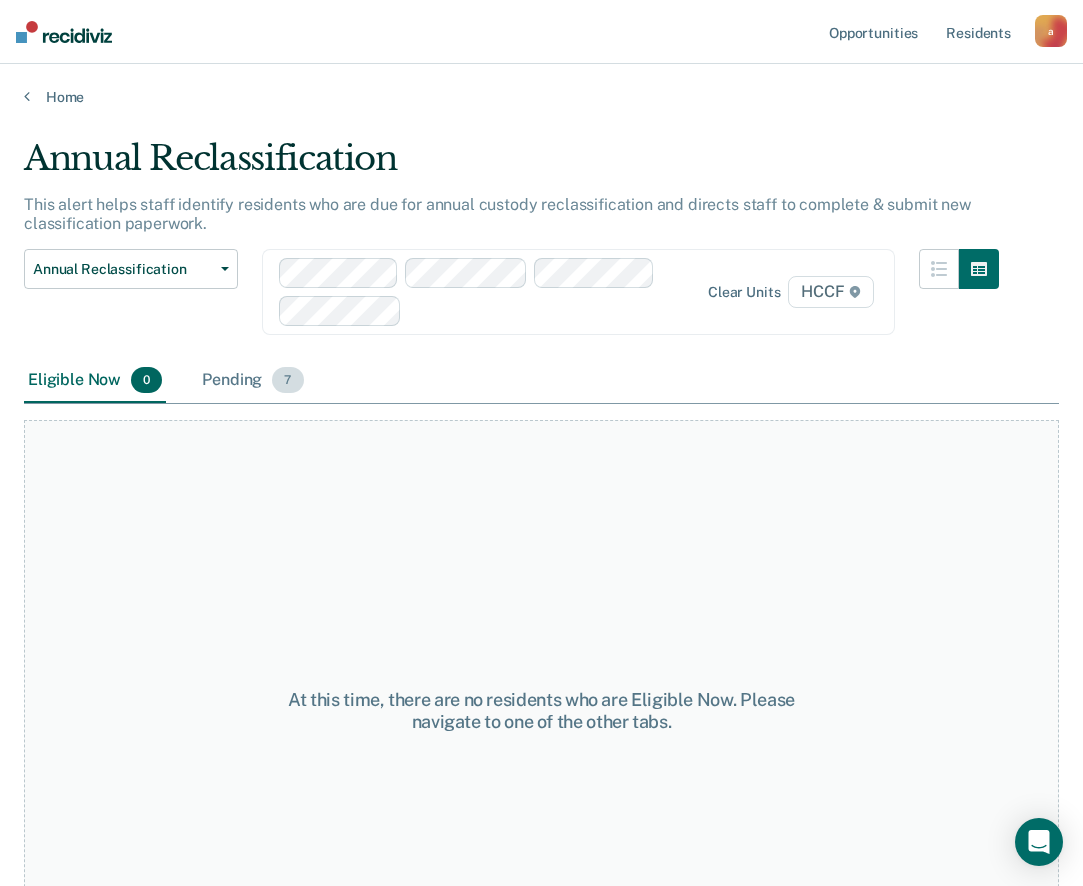 click on "Pending 7" at bounding box center [252, 381] 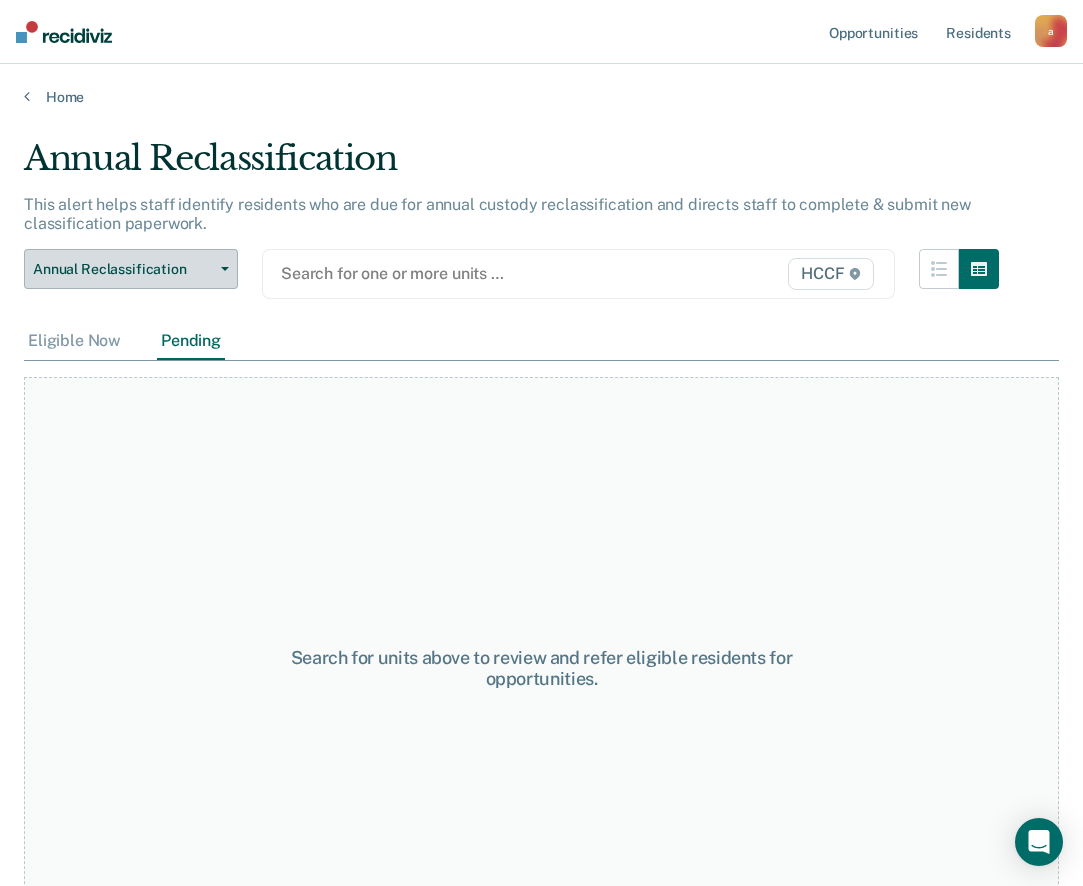 click on "Annual Reclassification" at bounding box center [131, 269] 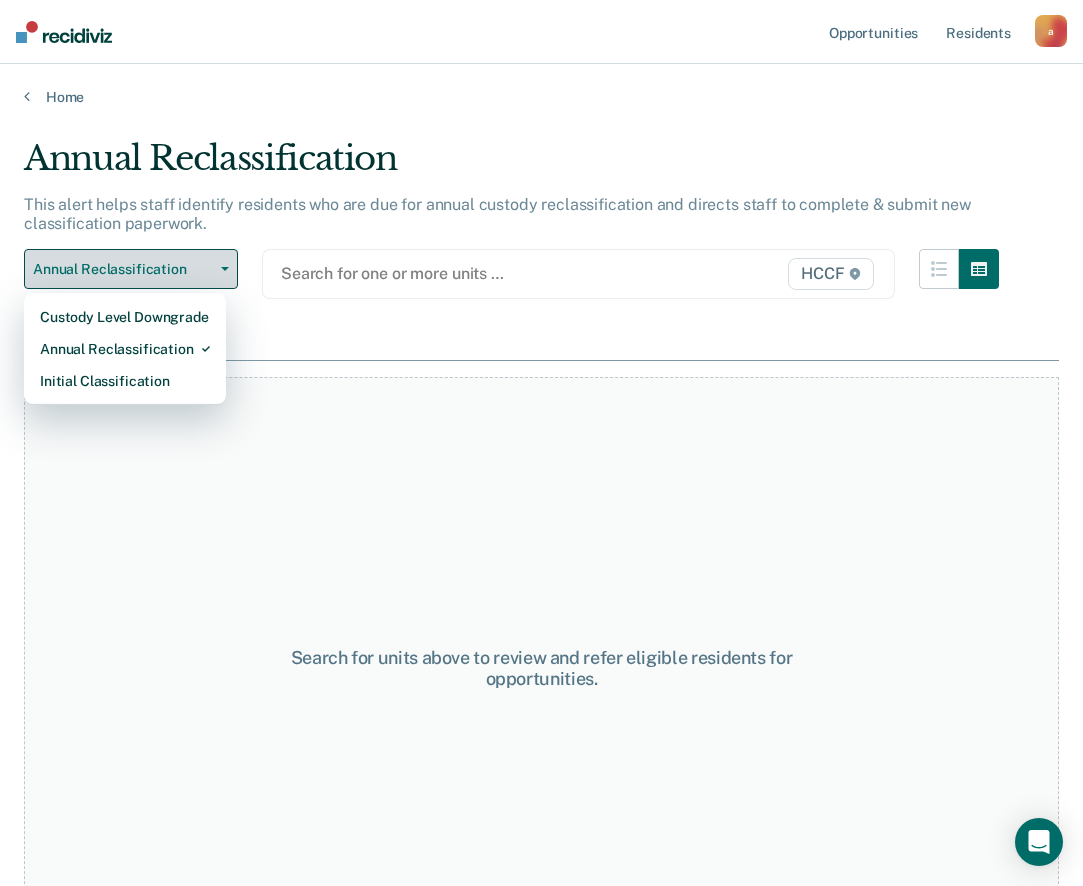 click on "Annual Reclassification" at bounding box center (131, 269) 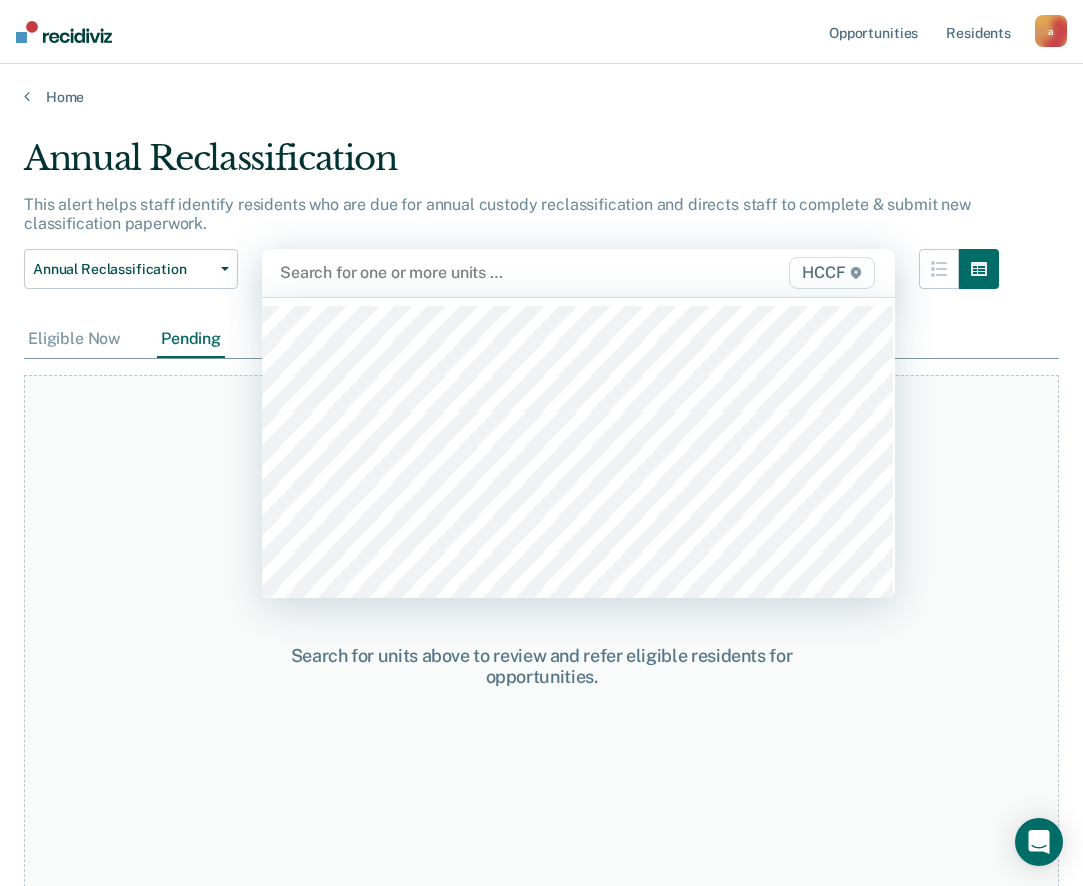 click on "Search for one or more units … HCCF" at bounding box center (578, 273) 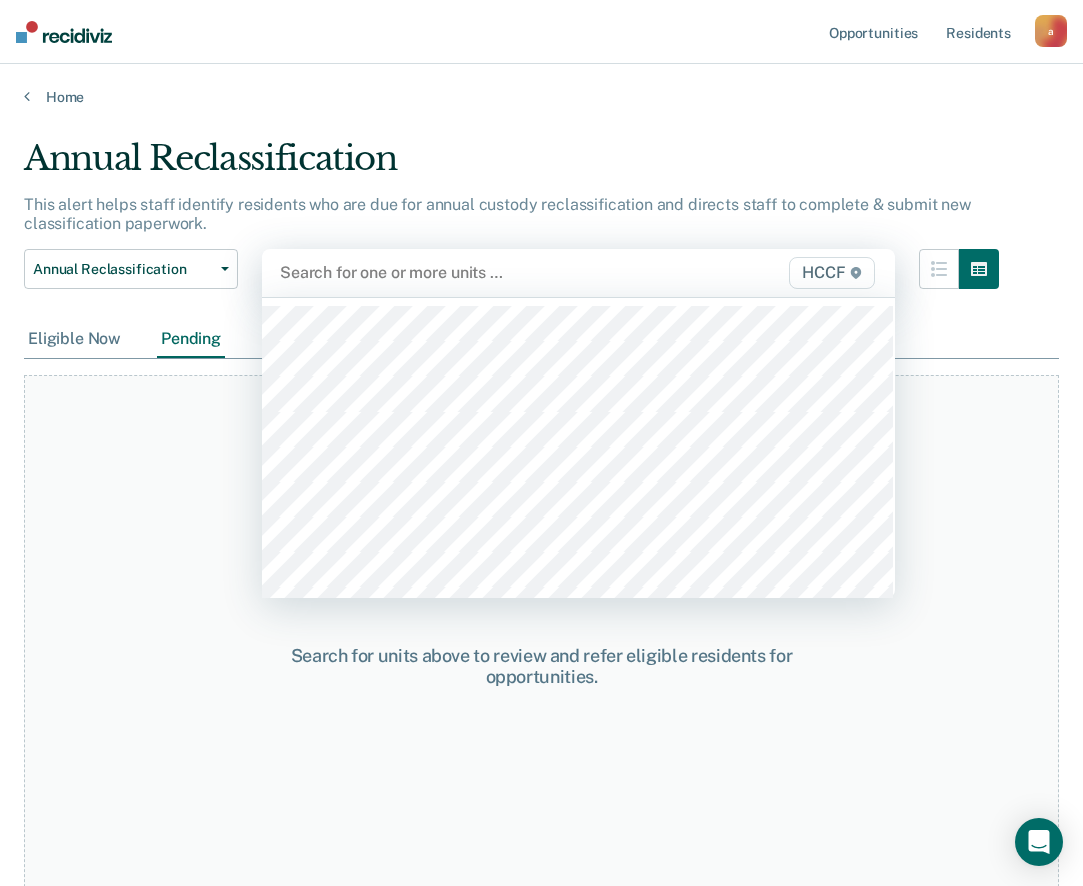click on "Eligible Now" at bounding box center (74, 339) 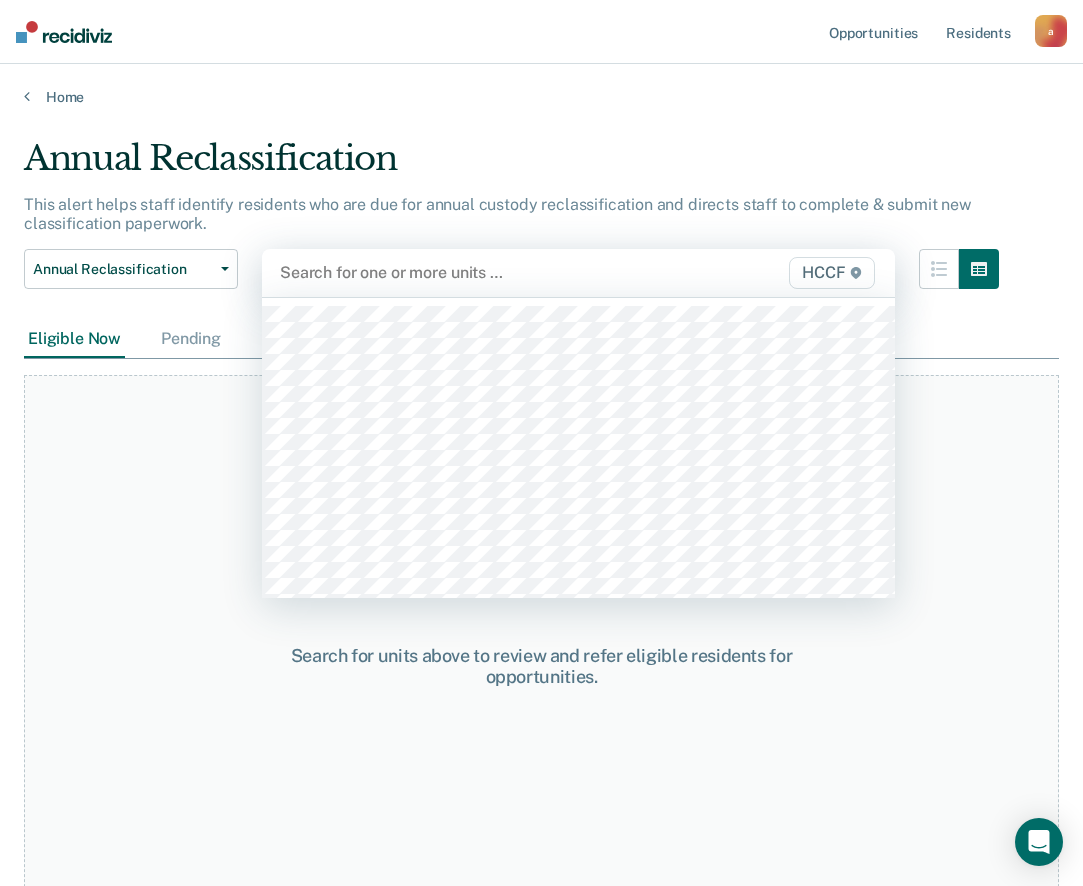 click at bounding box center (488, 272) 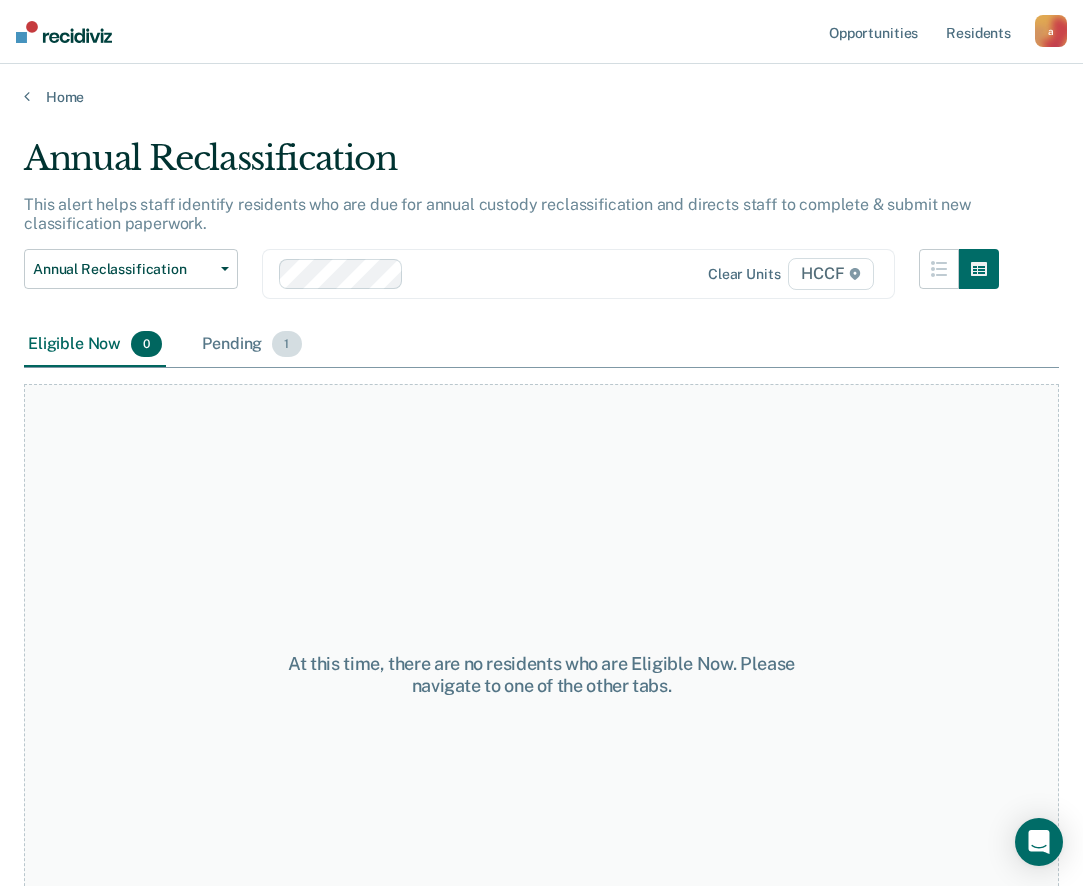 click on "Pending 1" at bounding box center (251, 345) 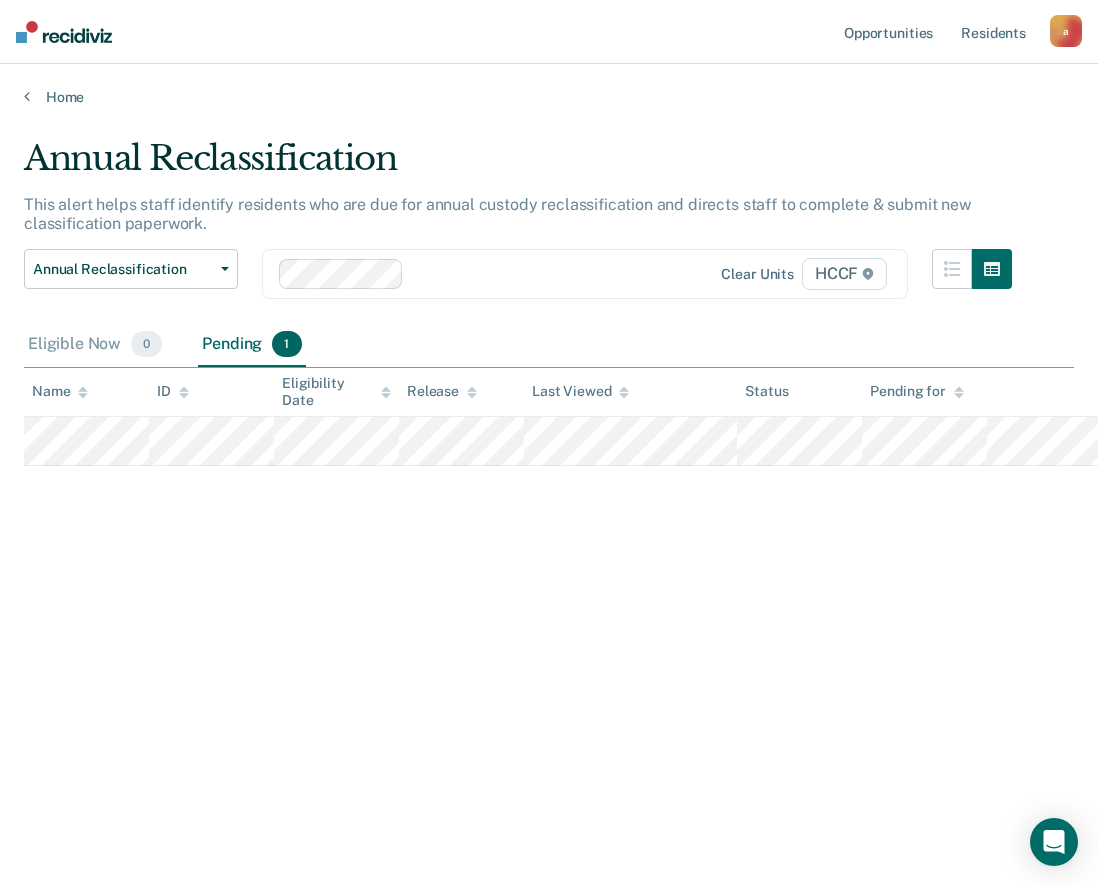 click at bounding box center (558, 273) 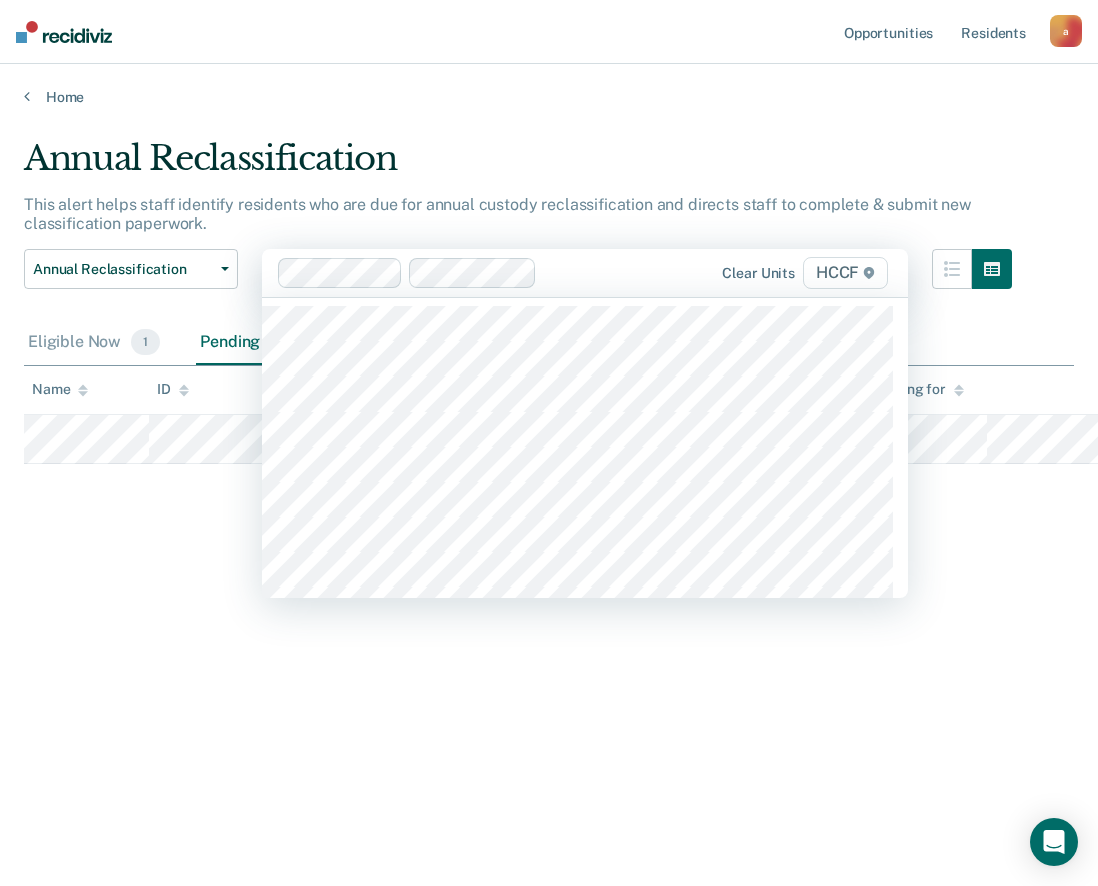 click at bounding box center (625, 272) 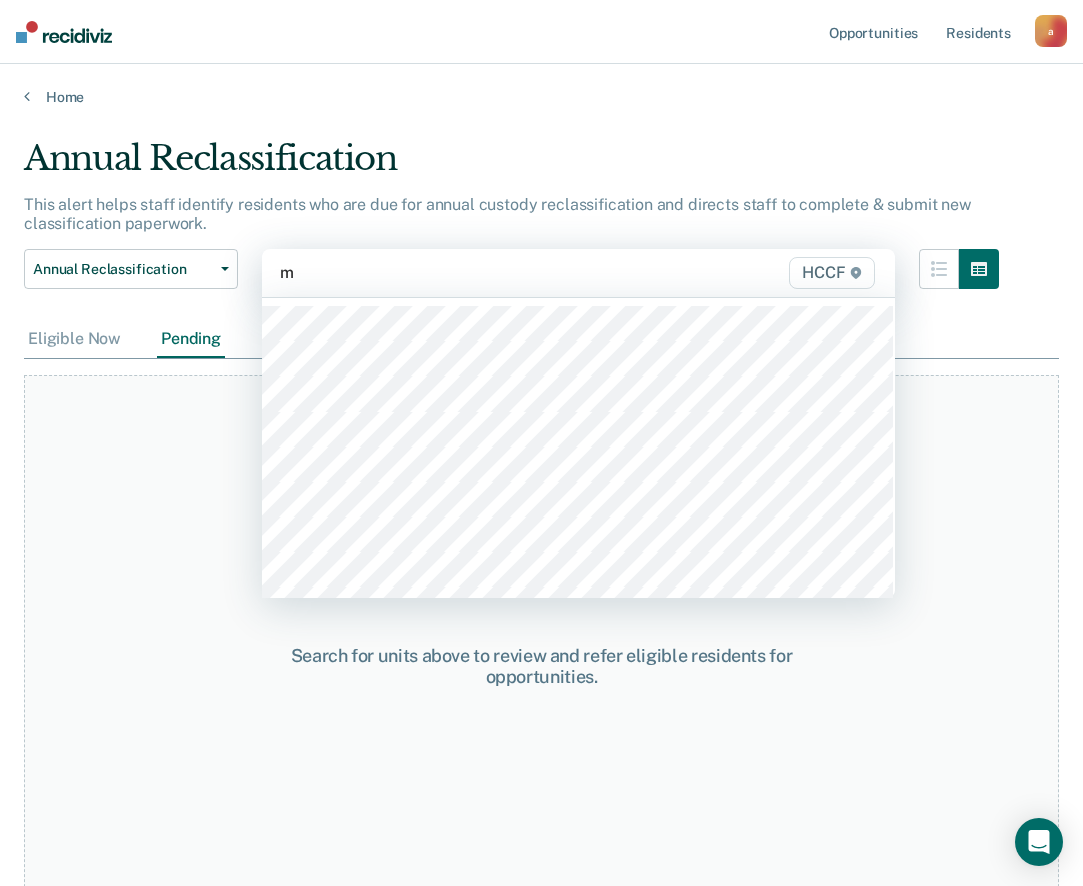 type on "m" 